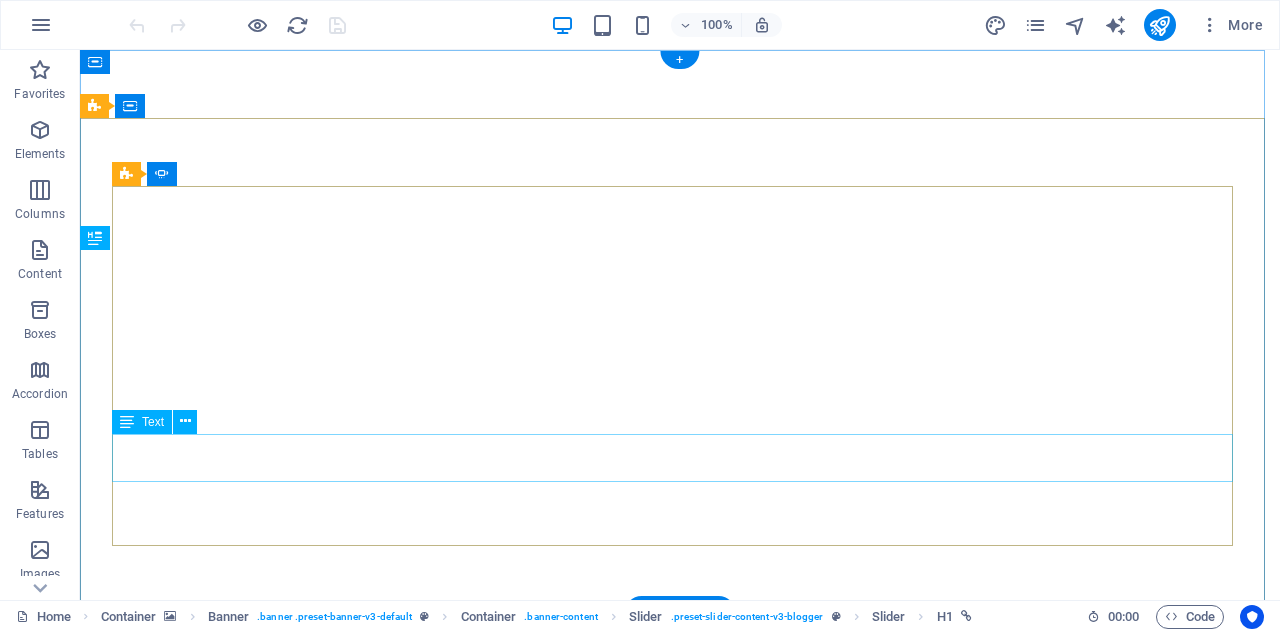 scroll, scrollTop: 0, scrollLeft: 0, axis: both 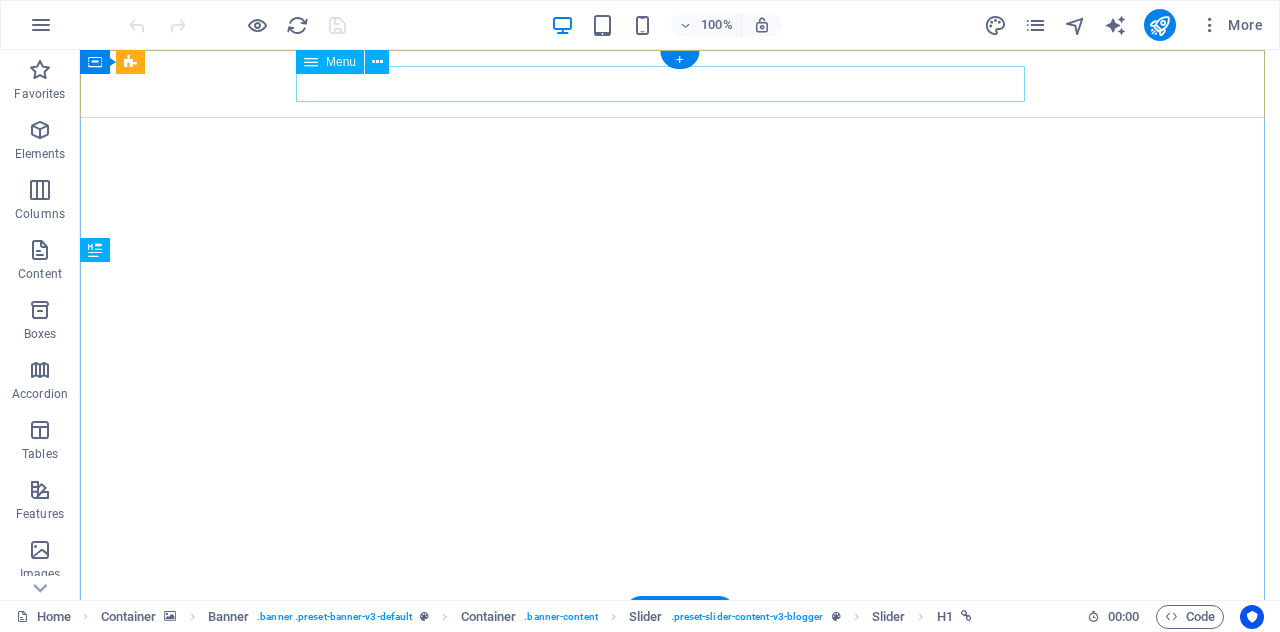 click on "Contact Us Training" at bounding box center [664, 688] 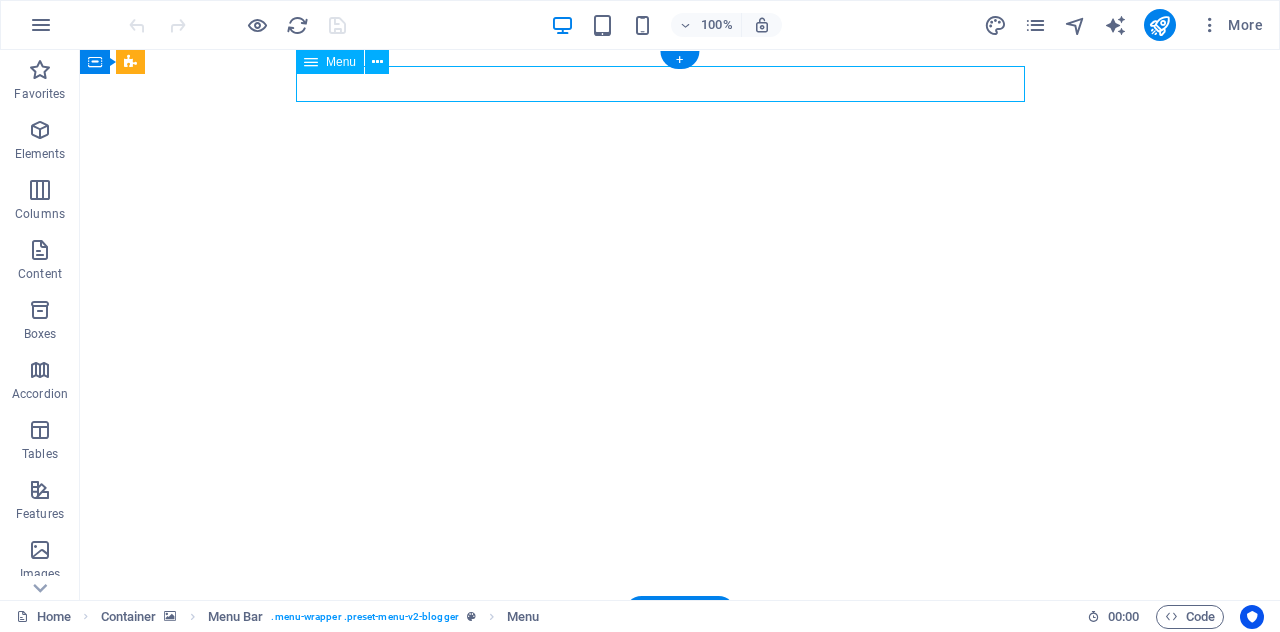 click on "Contact Us Training" at bounding box center (664, 688) 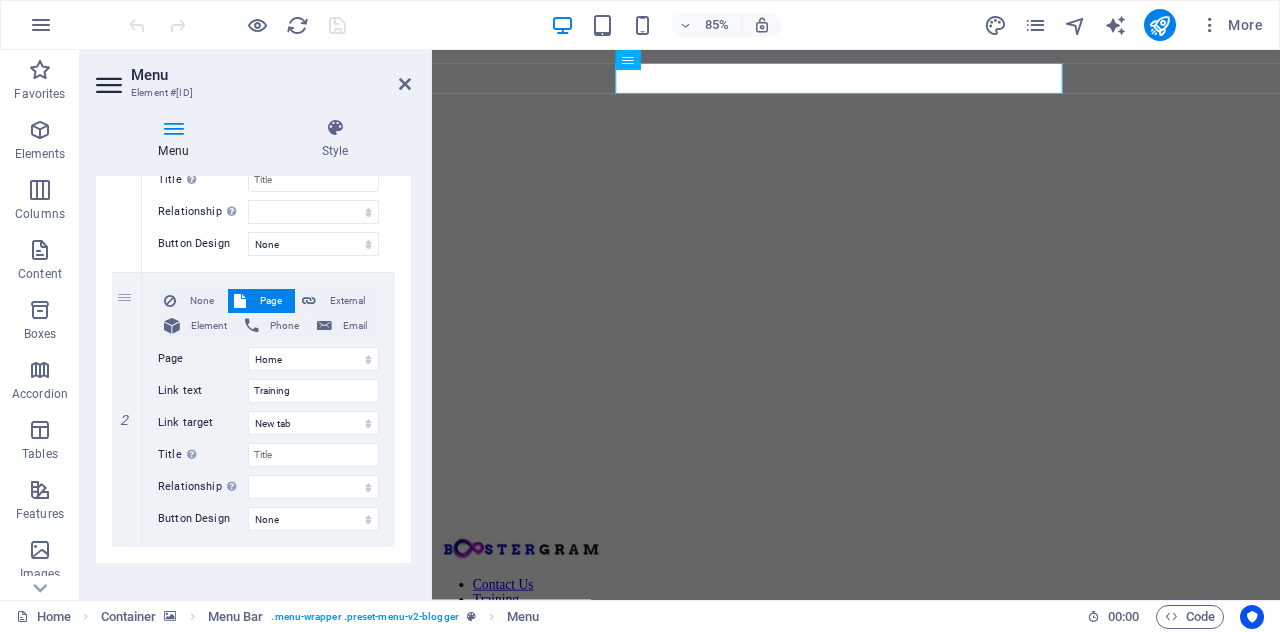 scroll, scrollTop: 386, scrollLeft: 0, axis: vertical 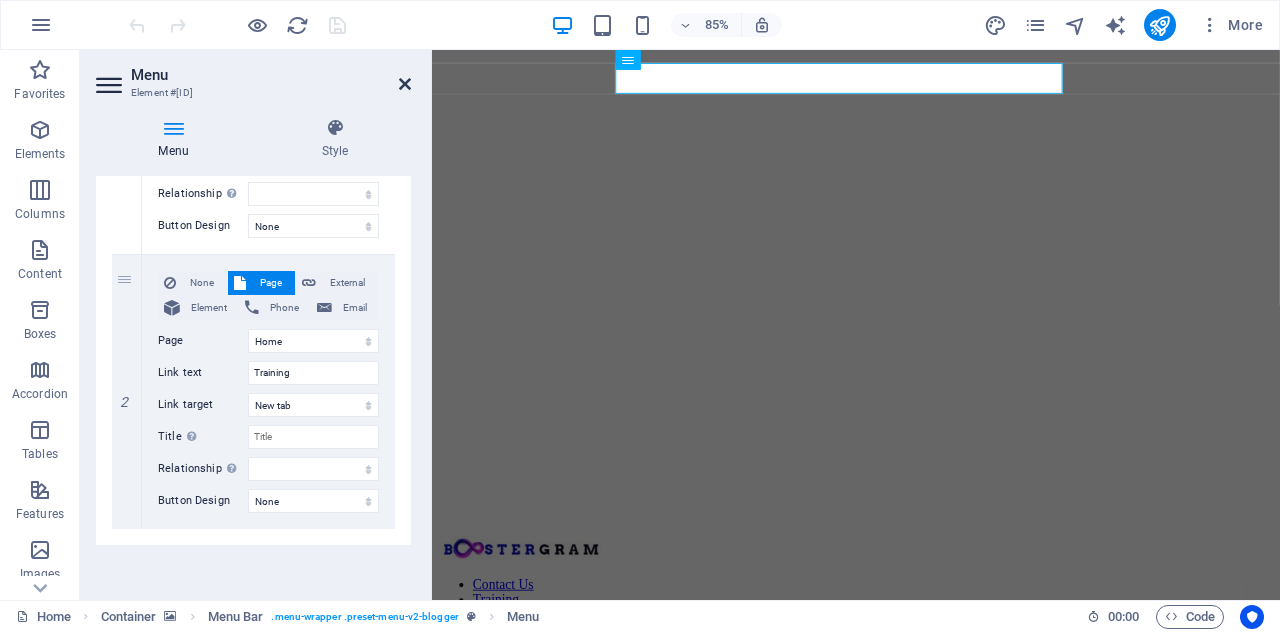 click at bounding box center (405, 84) 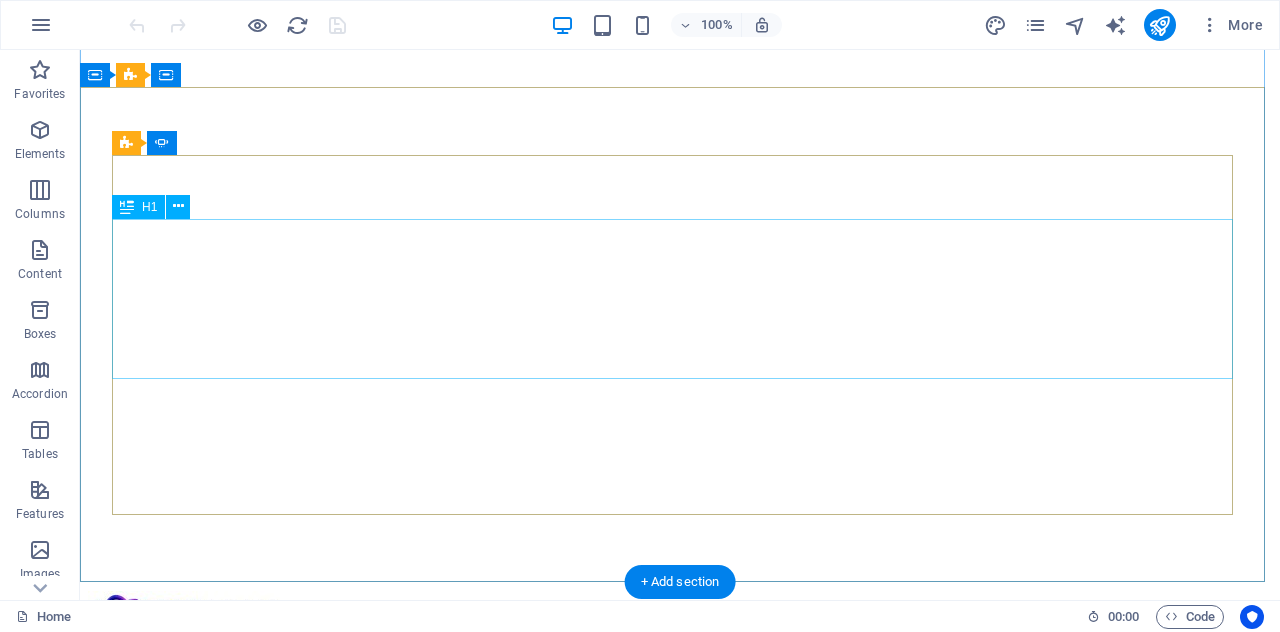 scroll, scrollTop: 0, scrollLeft: 0, axis: both 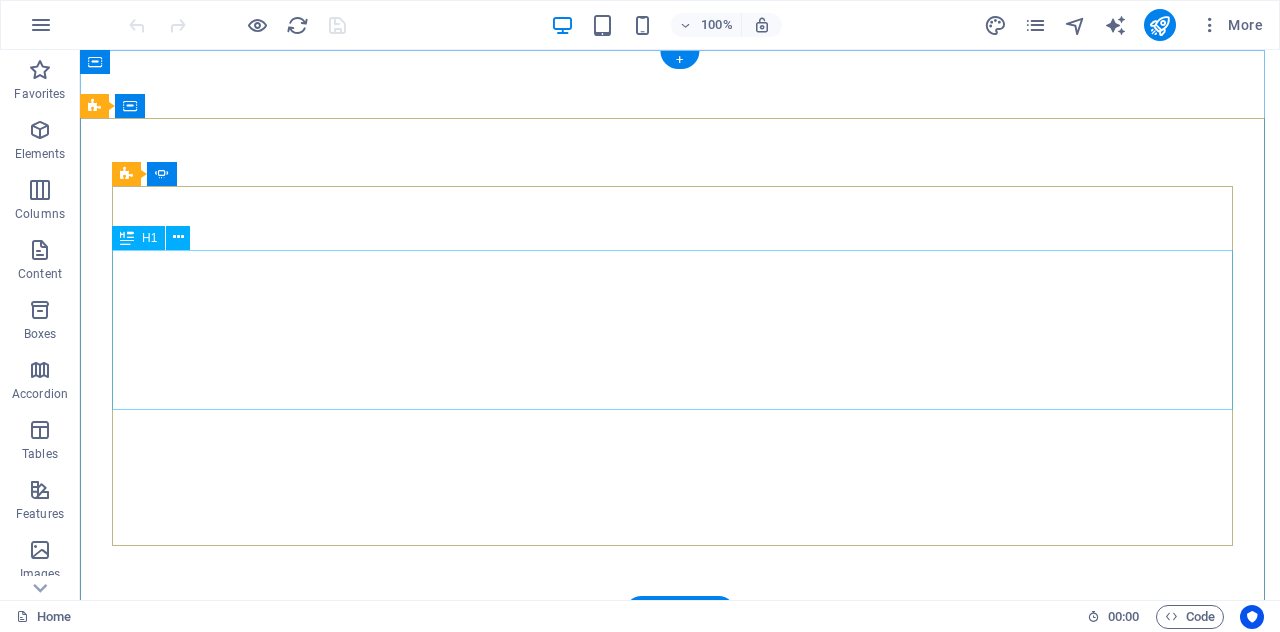 click on "Use Technology to Live Healthier" at bounding box center (-2715, 8556) 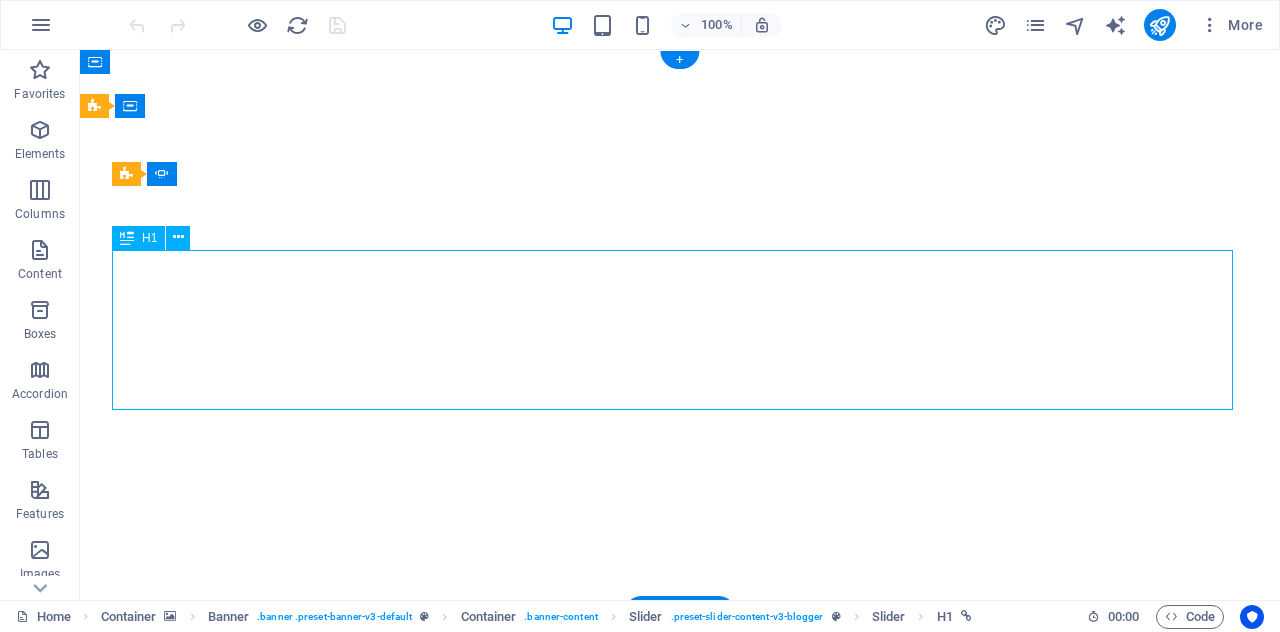 click on "Use Technology to Live Healthier" at bounding box center (-2715, 8556) 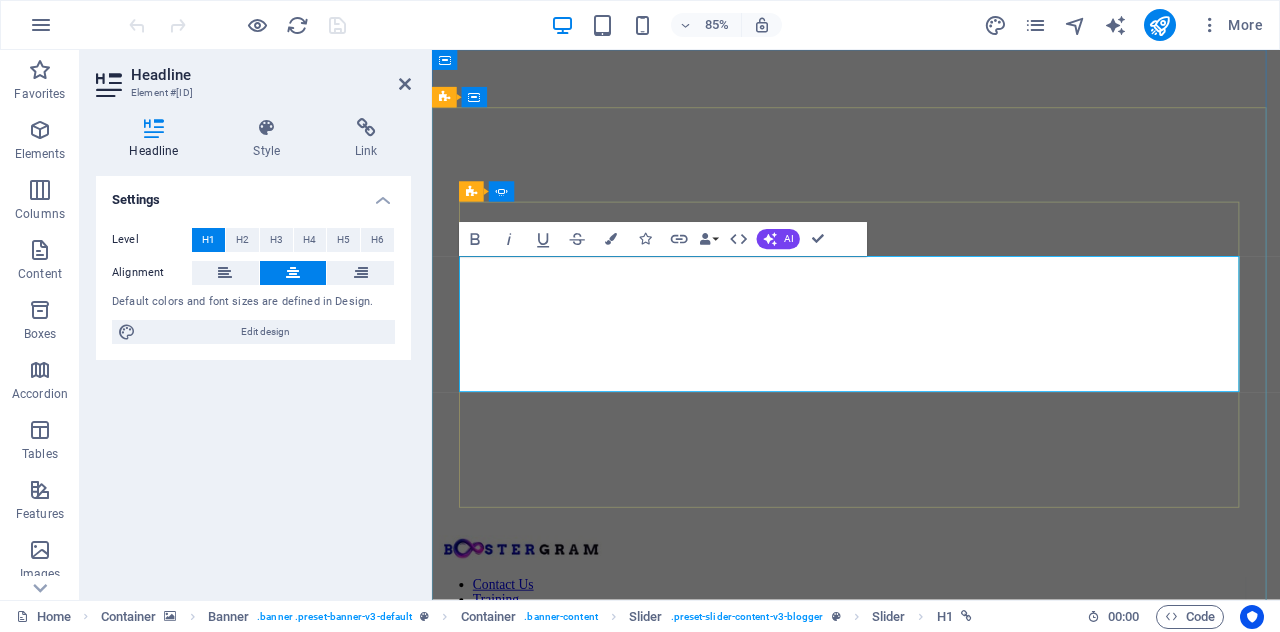 click on "Use Technology to Live Healthier" at bounding box center [-1856, 7406] 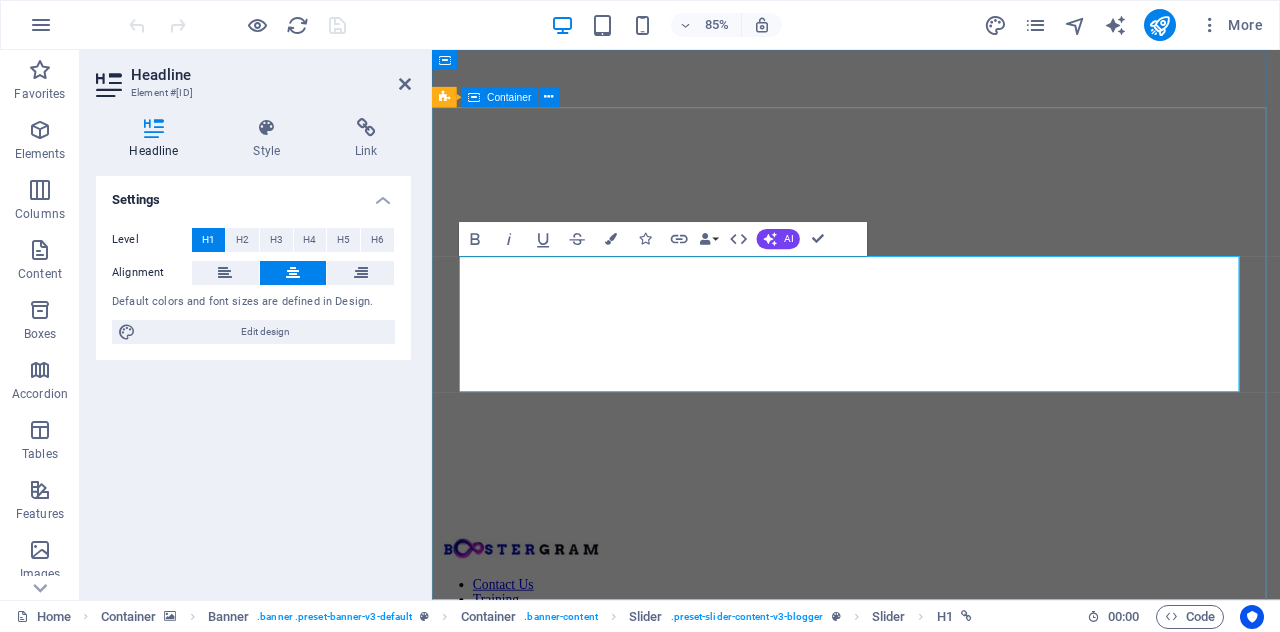 click on "TECHNOLOGY Use Technology to Live Healthier How today's technology can improve your quality of life and when to be careful of technology usage PROMOTION   Web   Social Media Plan booster  Boost interaction through targeted content and strategic social media campaigns . TRAVEL Ice Cream  Across the World A comprehensive - yet uncomplete - guide about the different types of ice cream that the world has to offer and where to find the best ice cream TECHNOLOGY Use Technology to Live Healthier How today's technology can improve your quality of life and when to be careful of technology usage PROMOTION   Web   Social Media Plan booster  Boost interaction through targeted content and strategic social media campaigns . 1 2 3" at bounding box center [931, 6627] 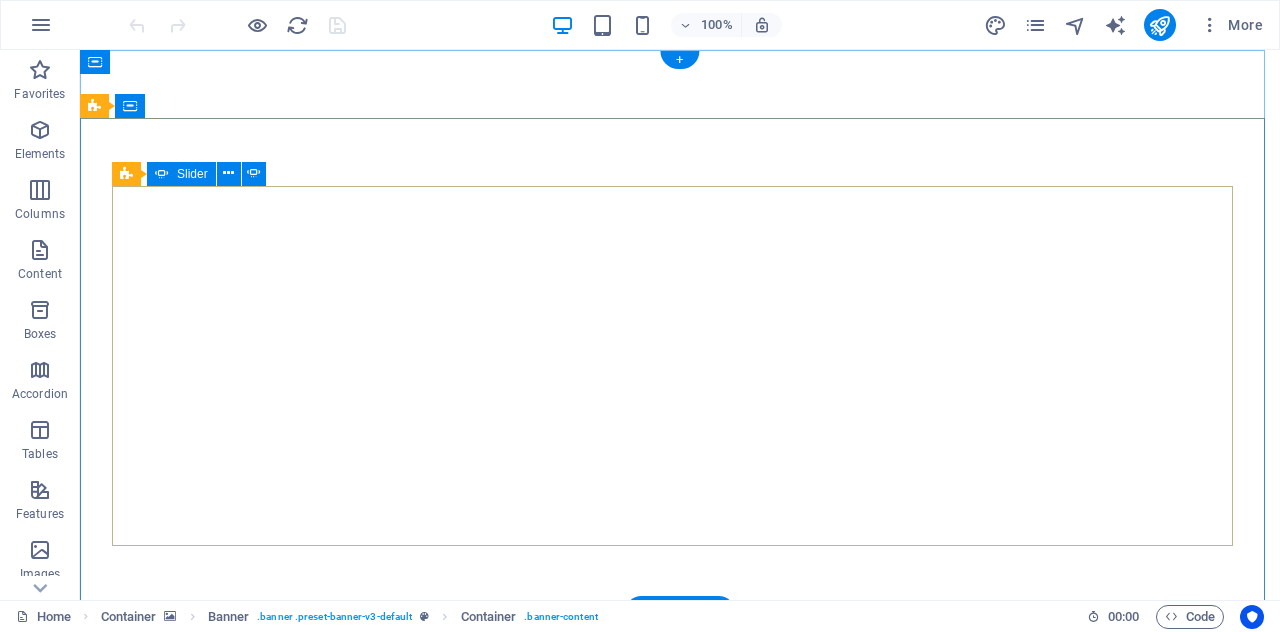 click on "2" at bounding box center (139, 7975) 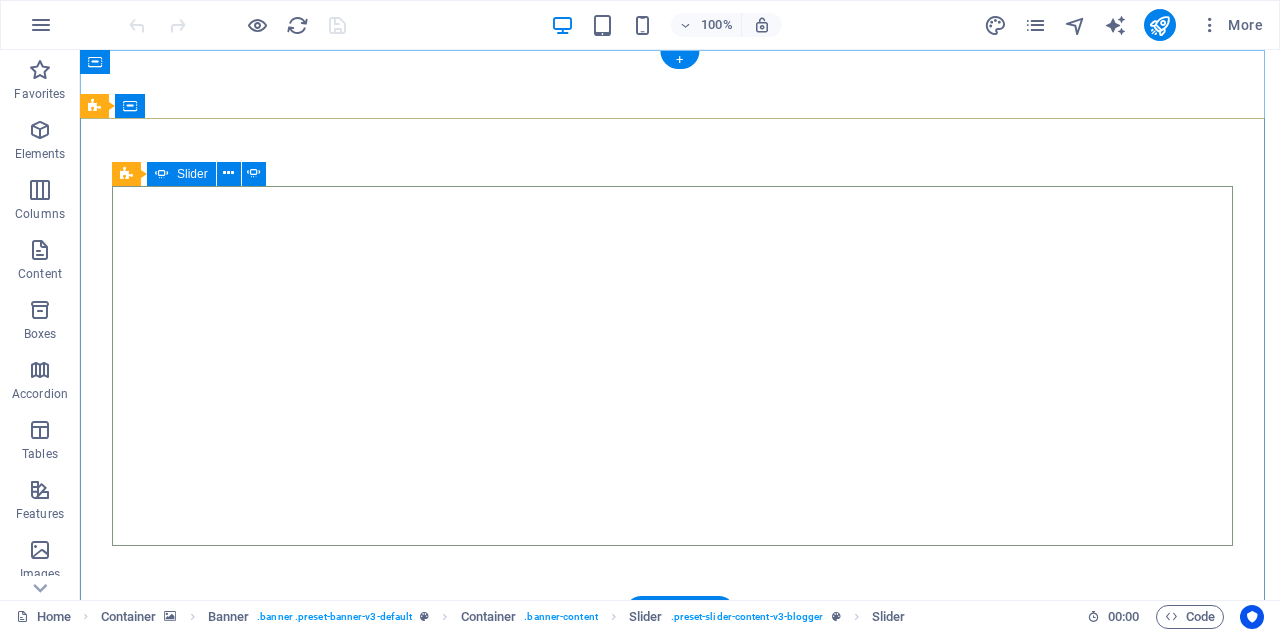 click on "1" at bounding box center [139, 7954] 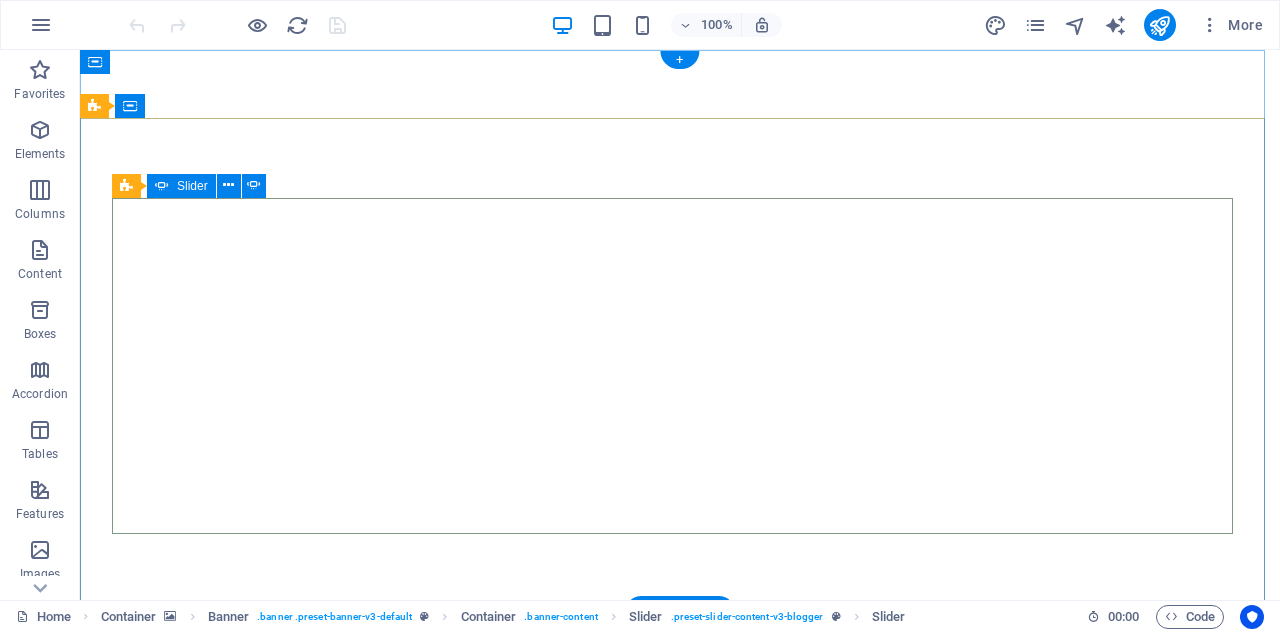 click on "2" at bounding box center [139, 7951] 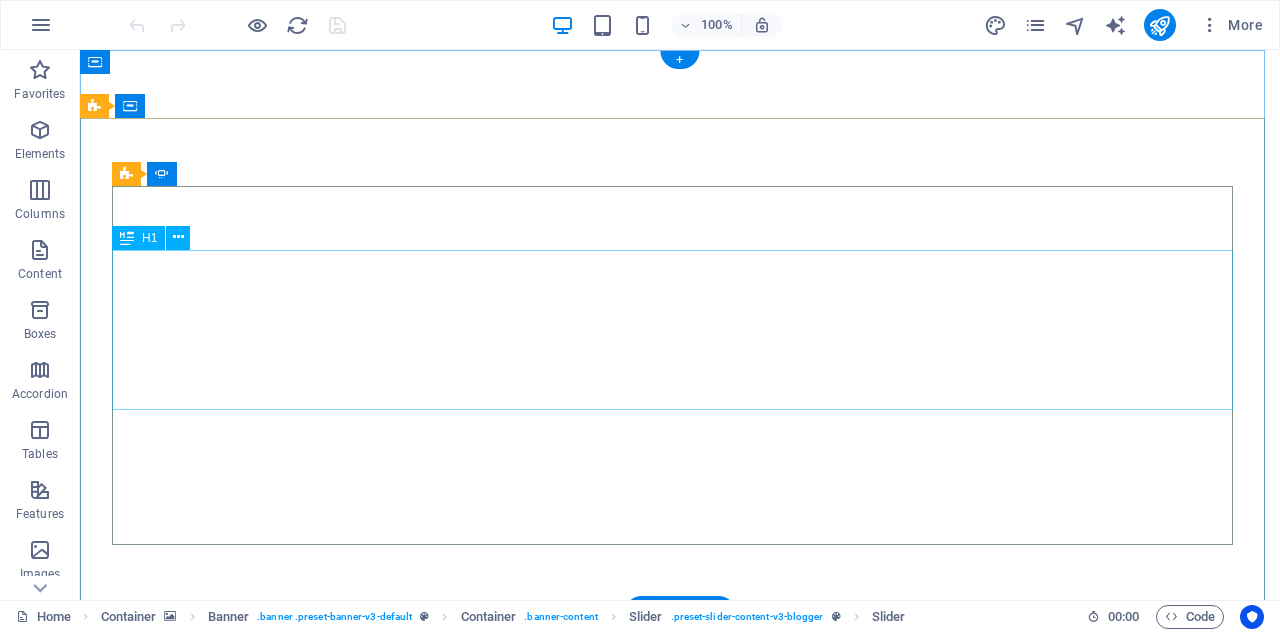 click on "Ice Cream  Across the World" at bounding box center [-1594, 8252] 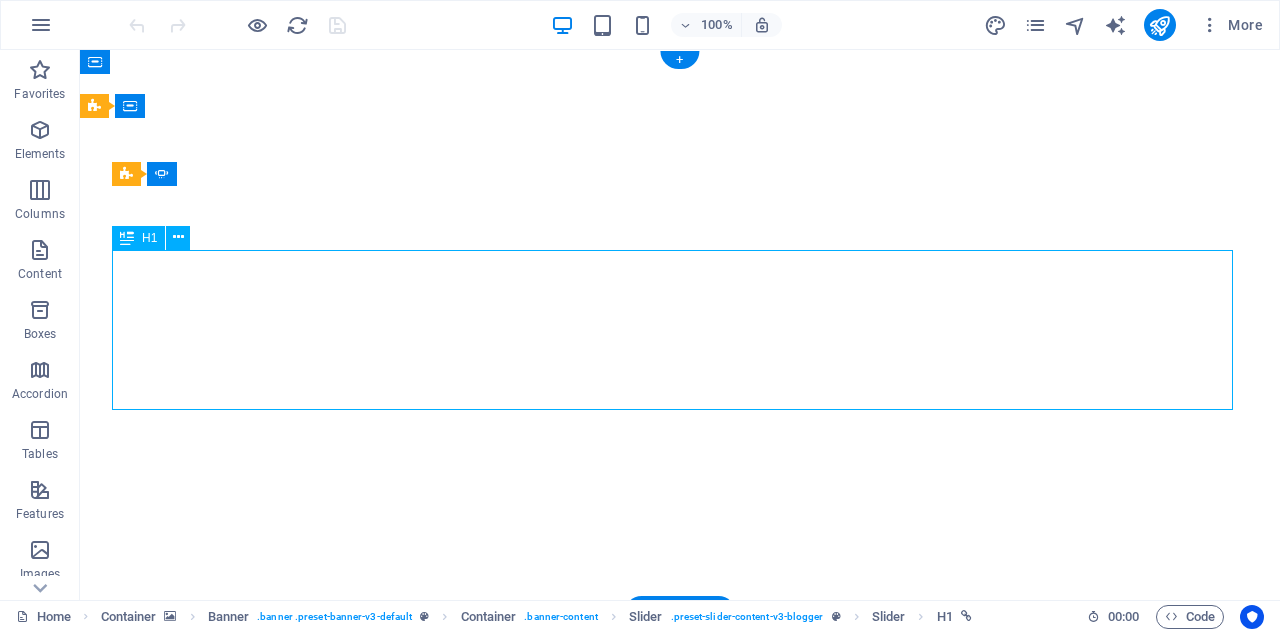 click on "Ice Cream  Across the World" at bounding box center [-1594, 8252] 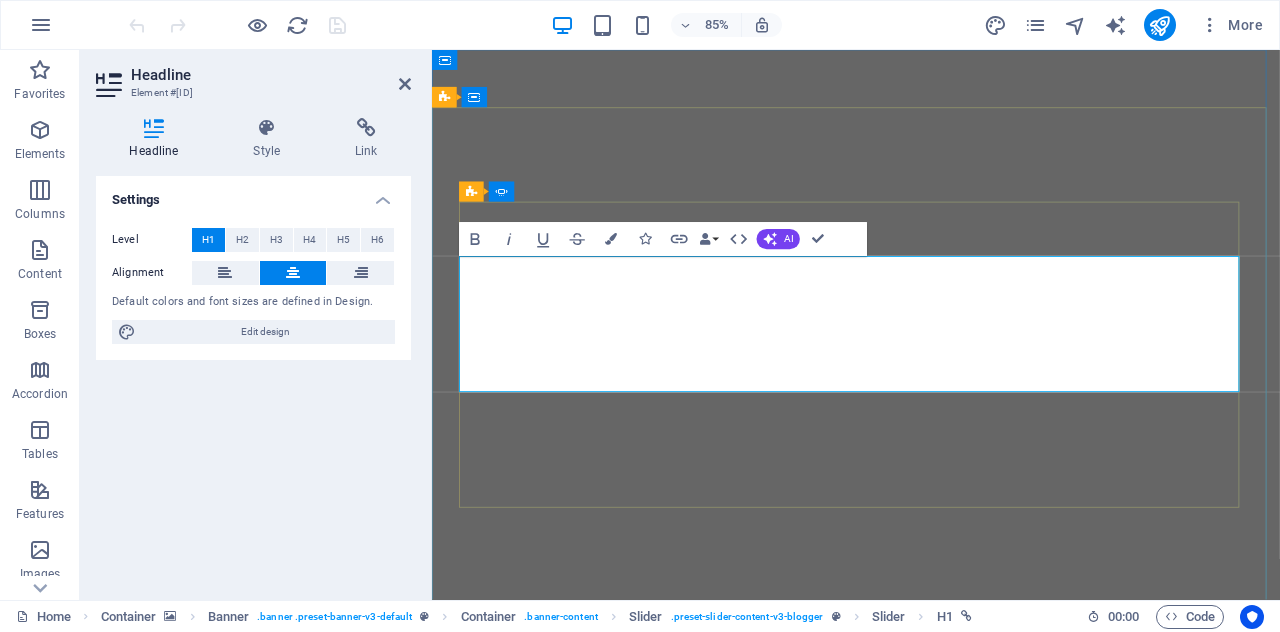 type 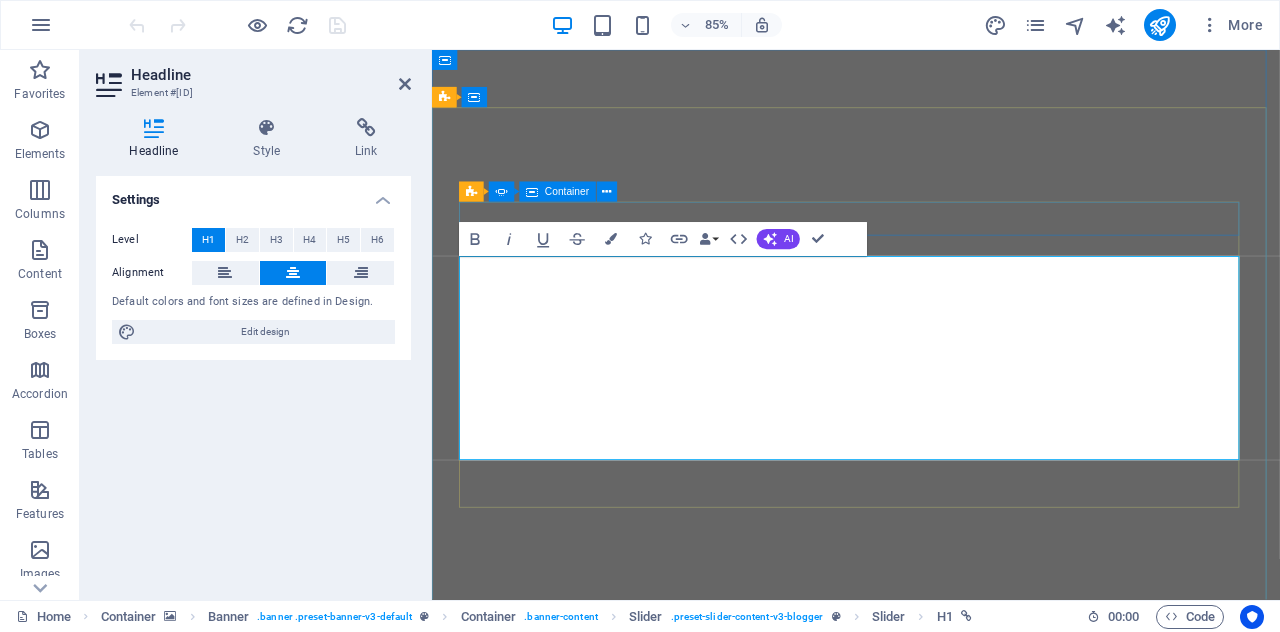click on "TRAVEL" at bounding box center [-937, 7074] 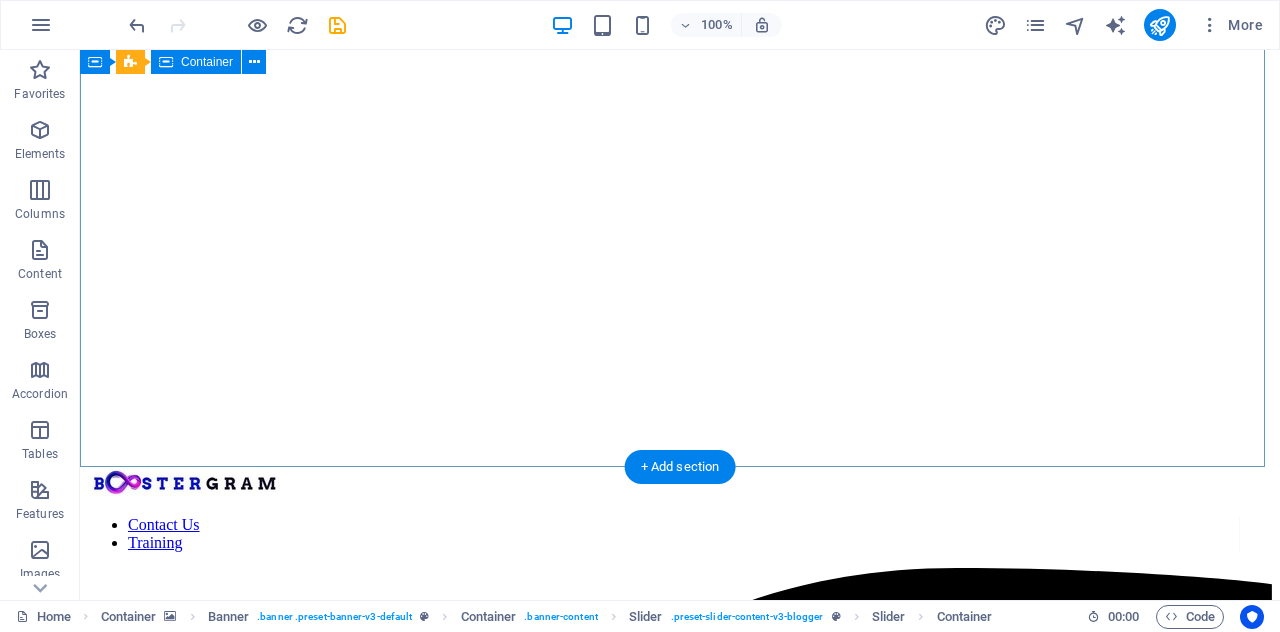 scroll, scrollTop: 228, scrollLeft: 0, axis: vertical 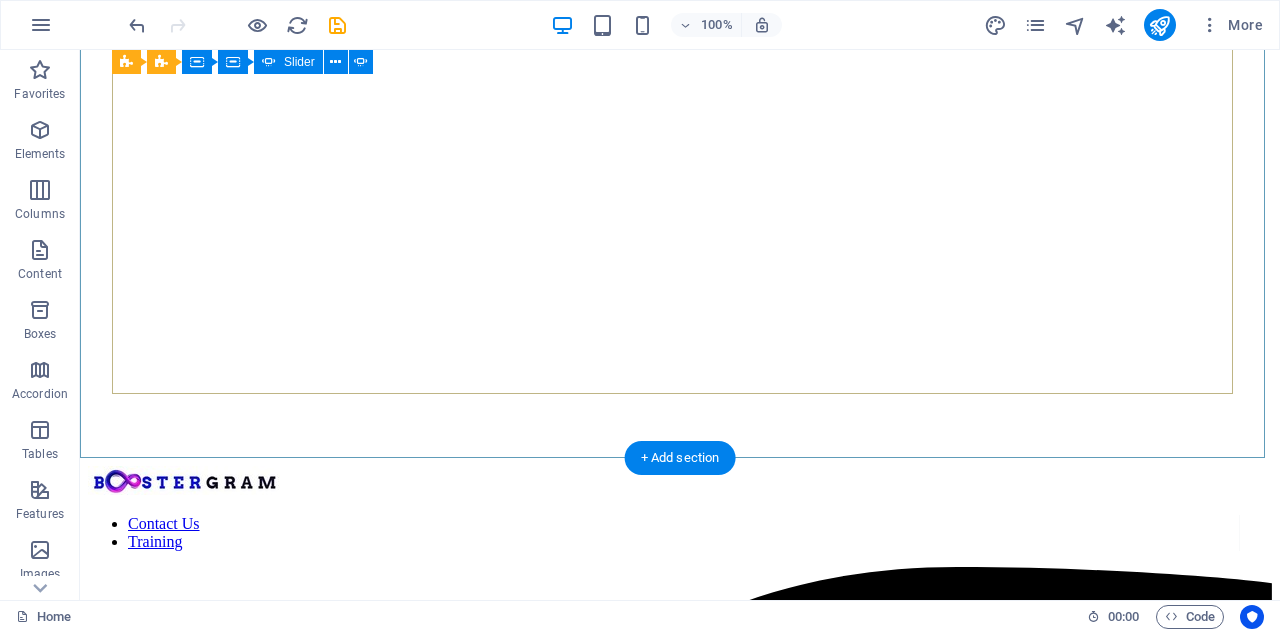 click on "1" at bounding box center (139, 7879) 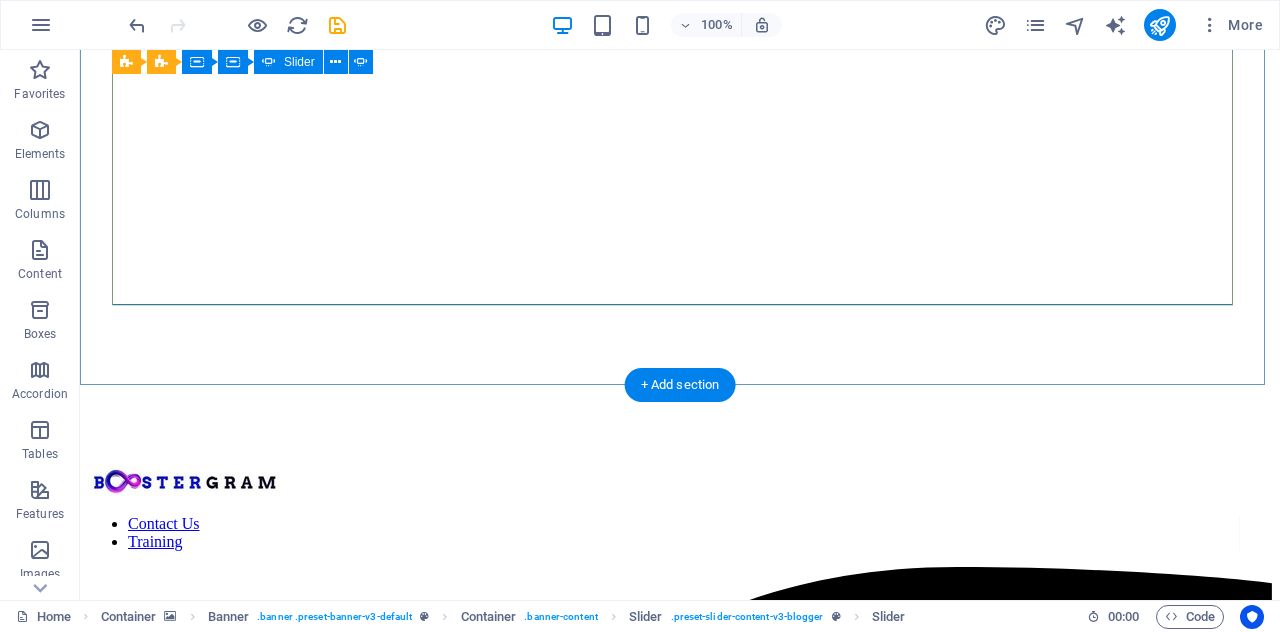 click on "2" at bounding box center (139, 7796) 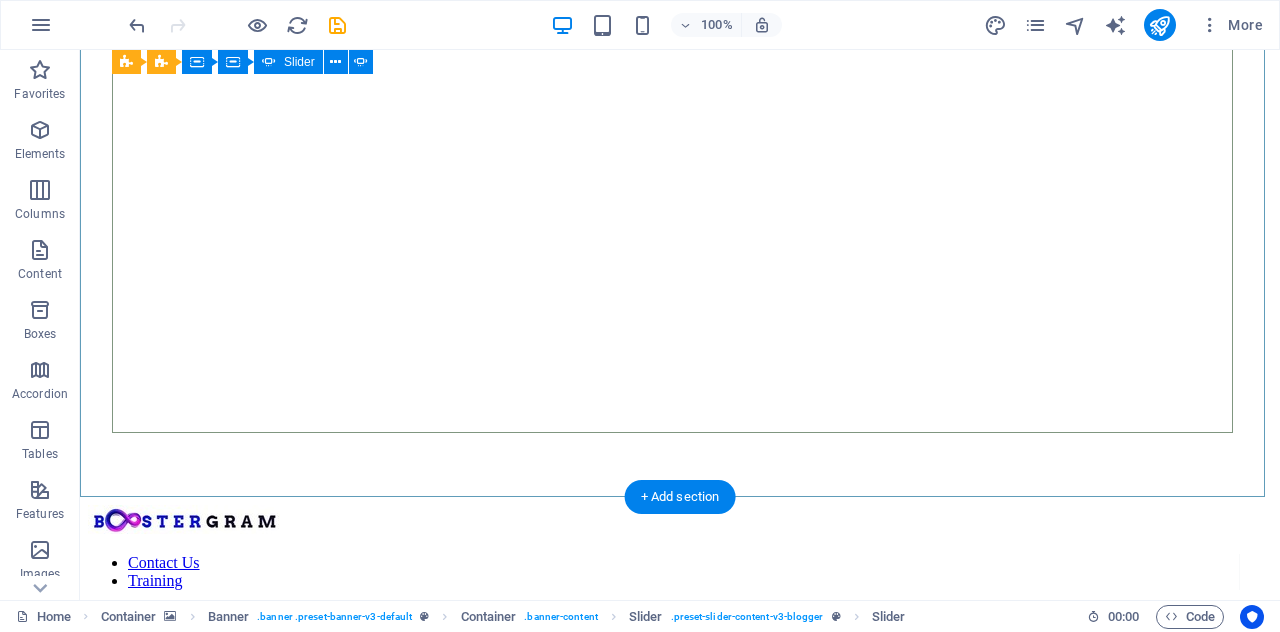 scroll, scrollTop: 188, scrollLeft: 0, axis: vertical 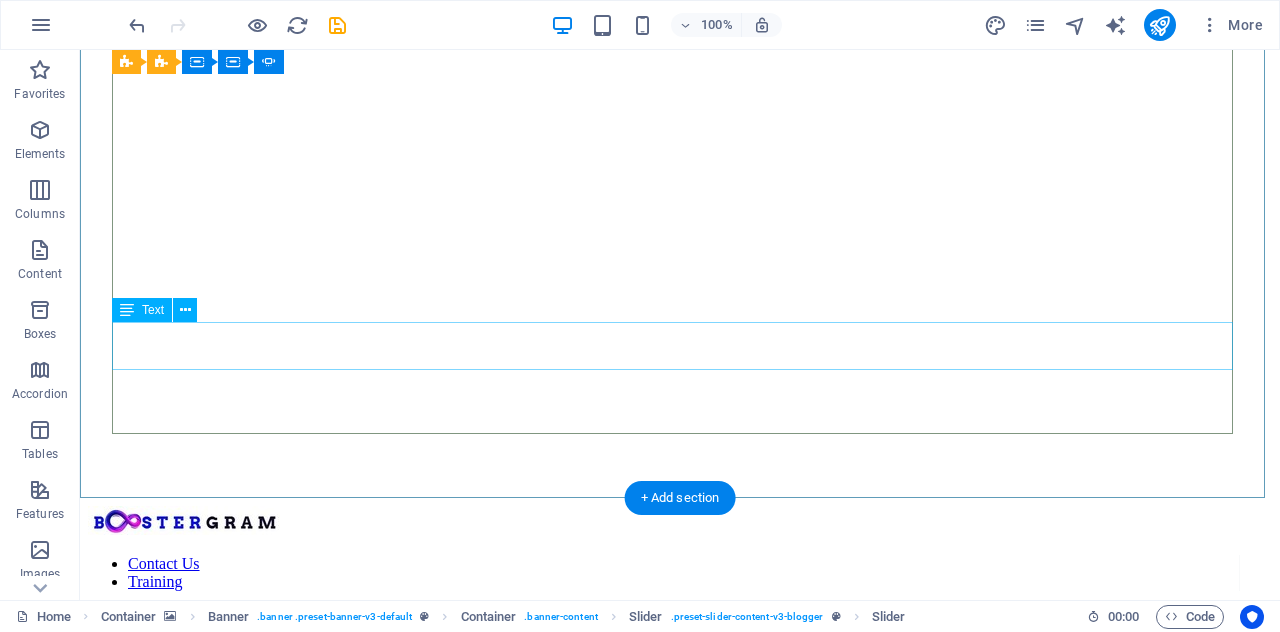 click on "A comprehensive - yet uncomplete - guide about the different types of ice cream that the world has to offer and where to find the best ice cream" at bounding box center [-1594, 8229] 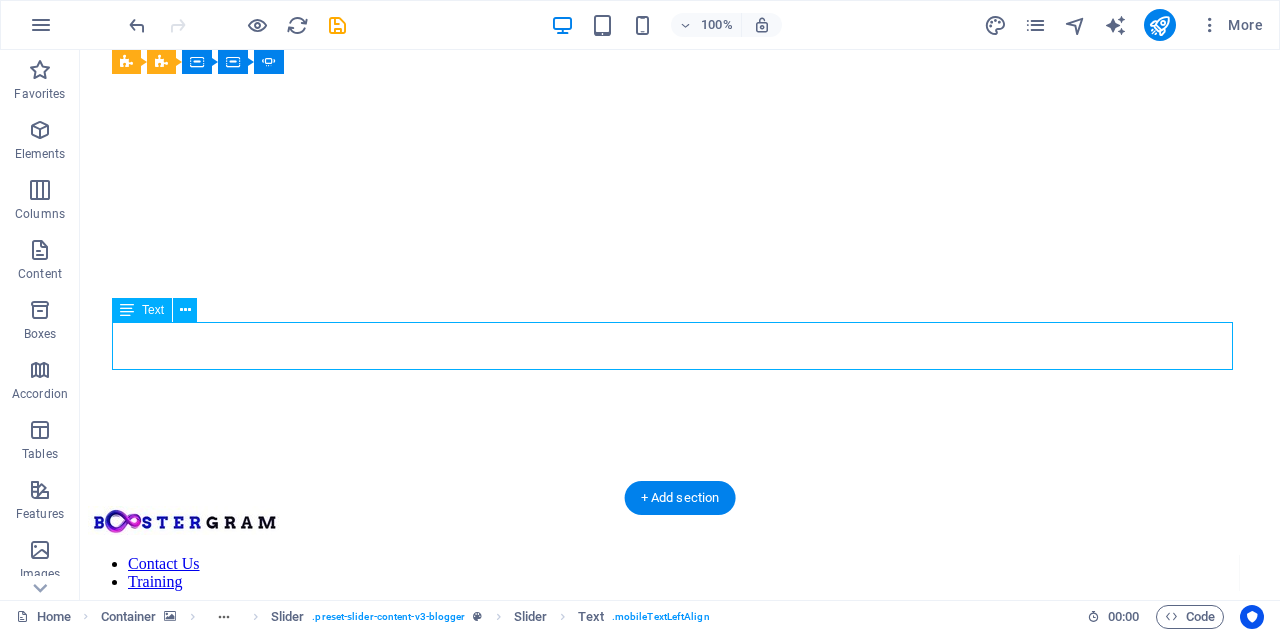 click on "A comprehensive - yet uncomplete - guide about the different types of ice cream that the world has to offer and where to find the best ice cream" at bounding box center [-1594, 8229] 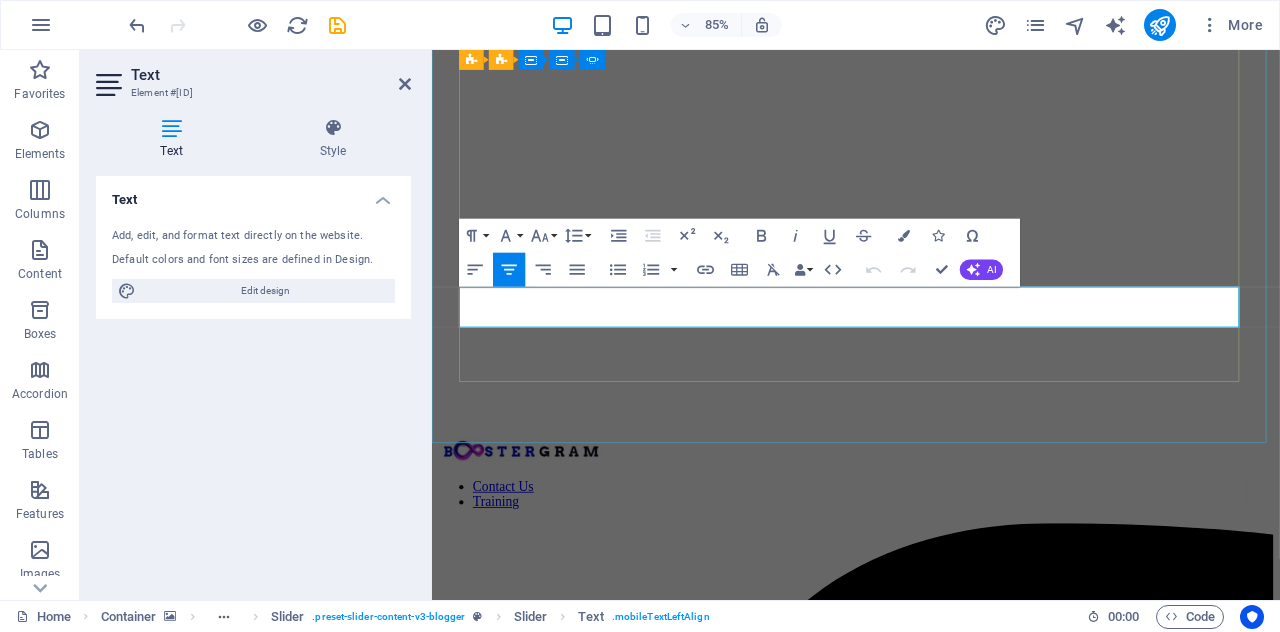 drag, startPoint x: 1058, startPoint y: 344, endPoint x: 761, endPoint y: 371, distance: 298.22476 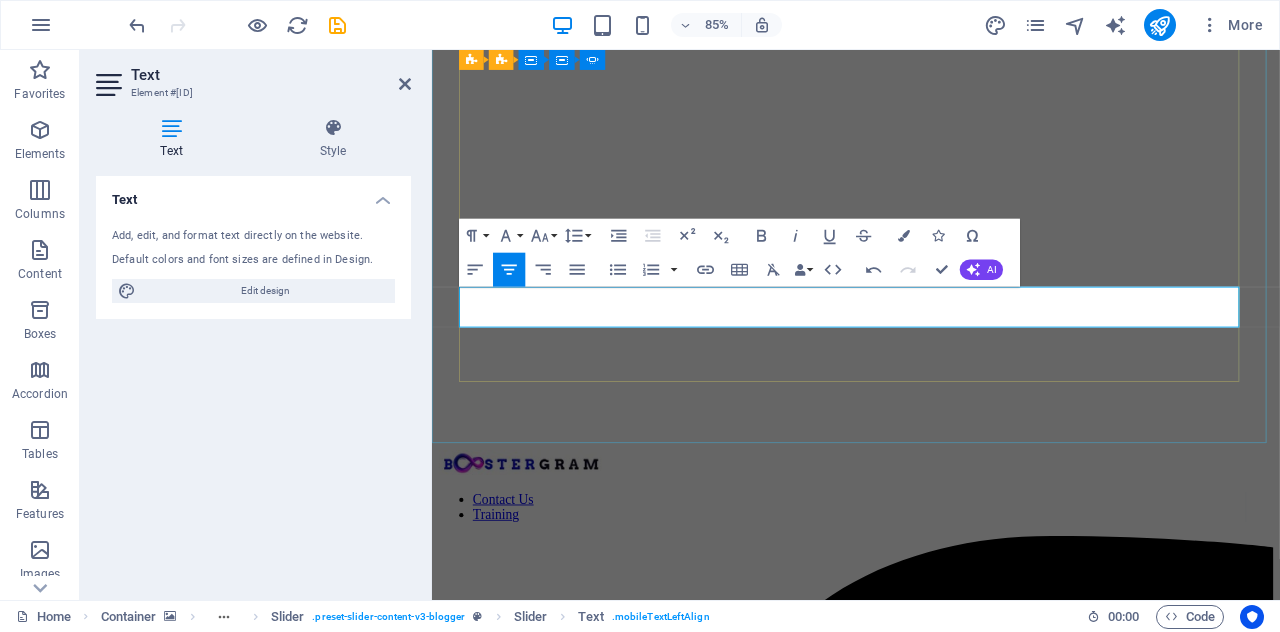 drag, startPoint x: 1215, startPoint y: 362, endPoint x: 814, endPoint y: 366, distance: 401.01996 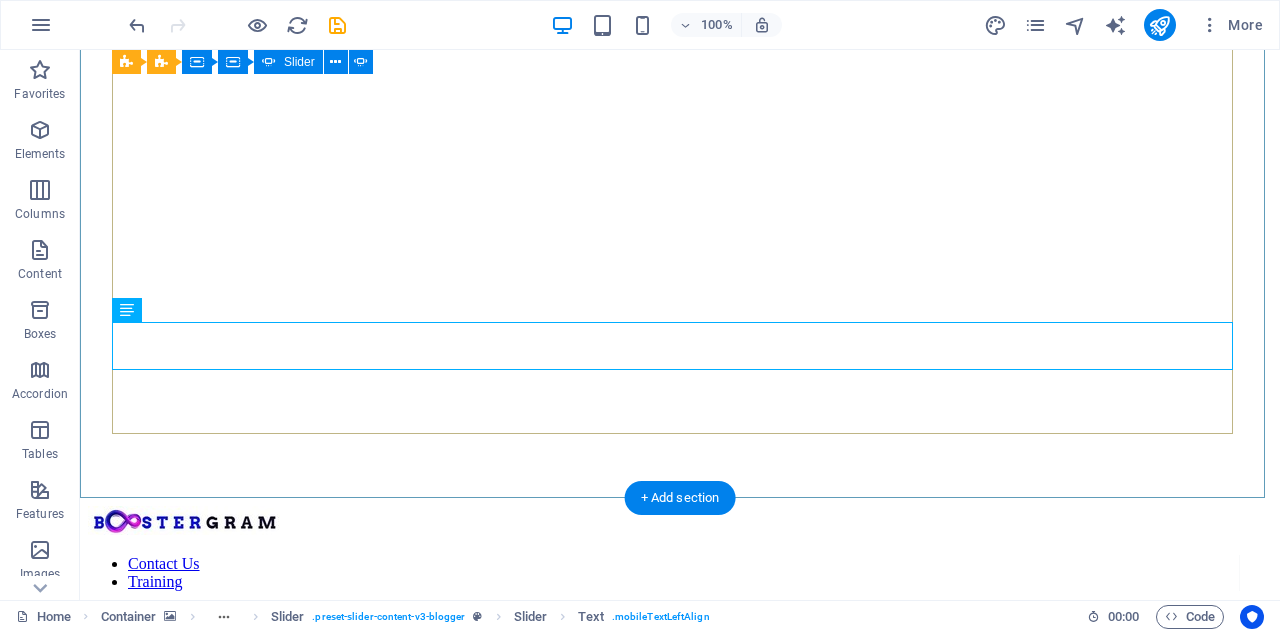 click on "3" at bounding box center [139, 7961] 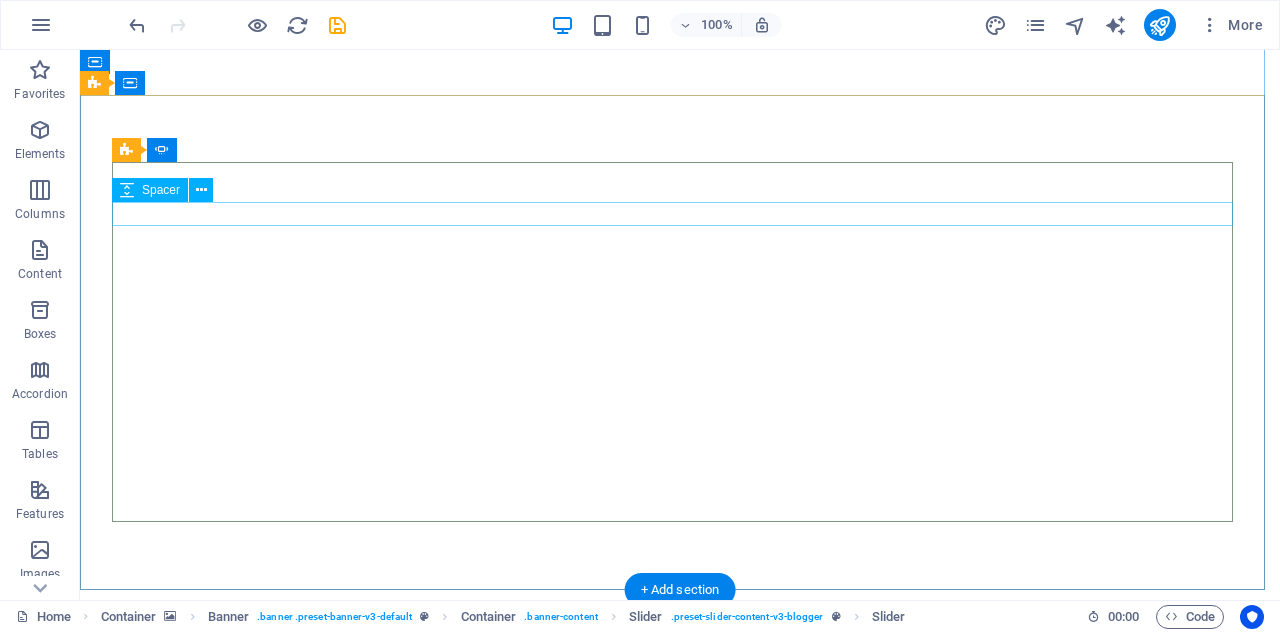 scroll, scrollTop: 97, scrollLeft: 0, axis: vertical 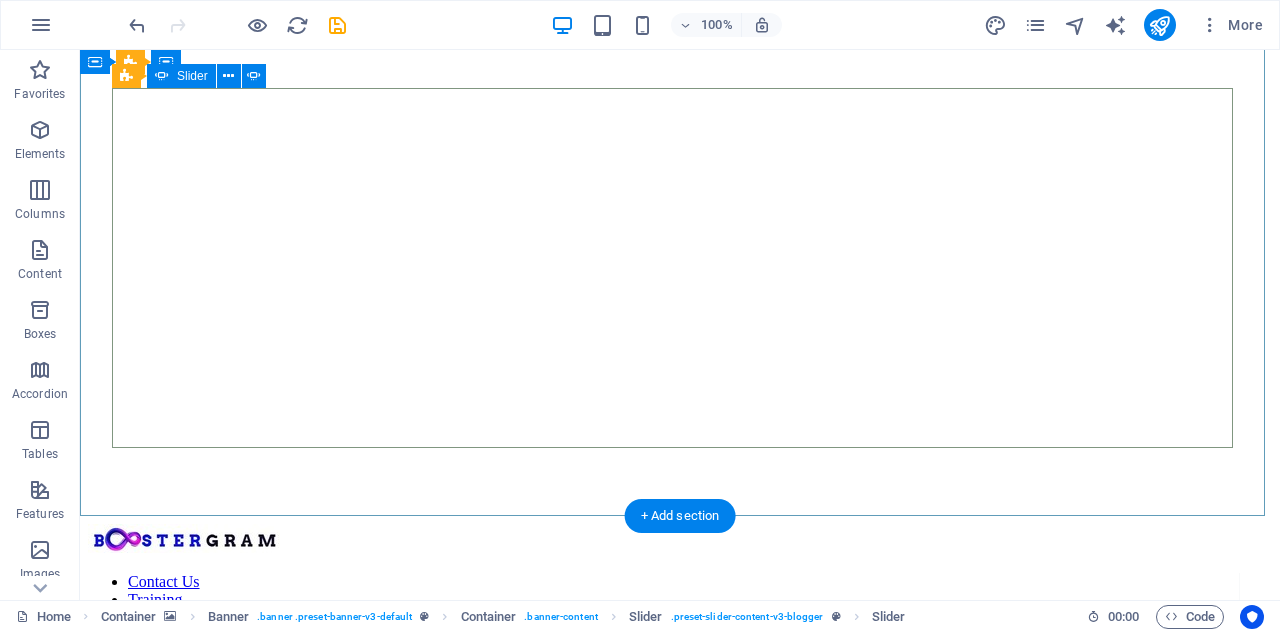 click on "1" at bounding box center [139, 7857] 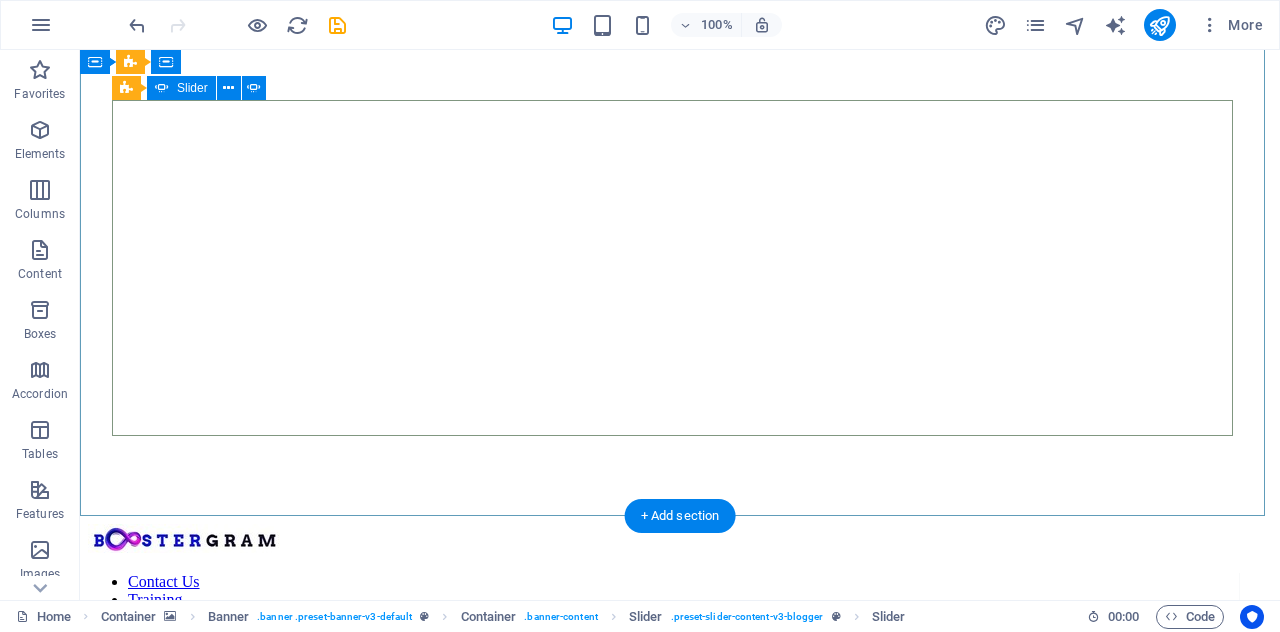 click on "2" at bounding box center (139, 7854) 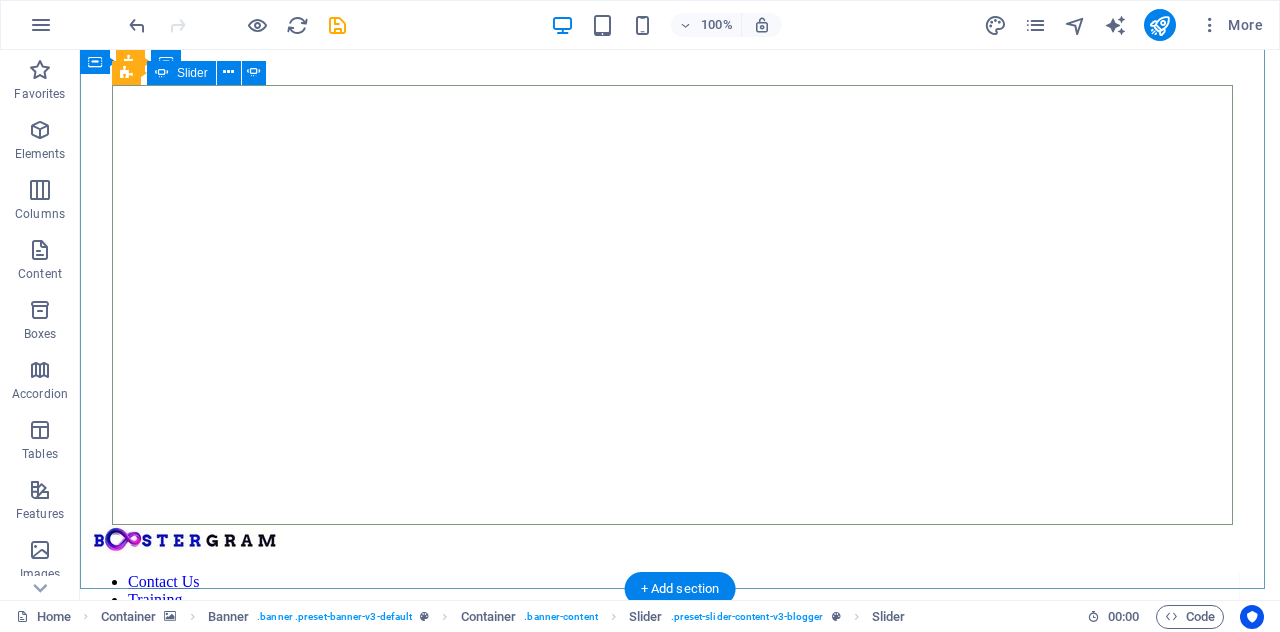 click on "1" at bounding box center [139, 7937] 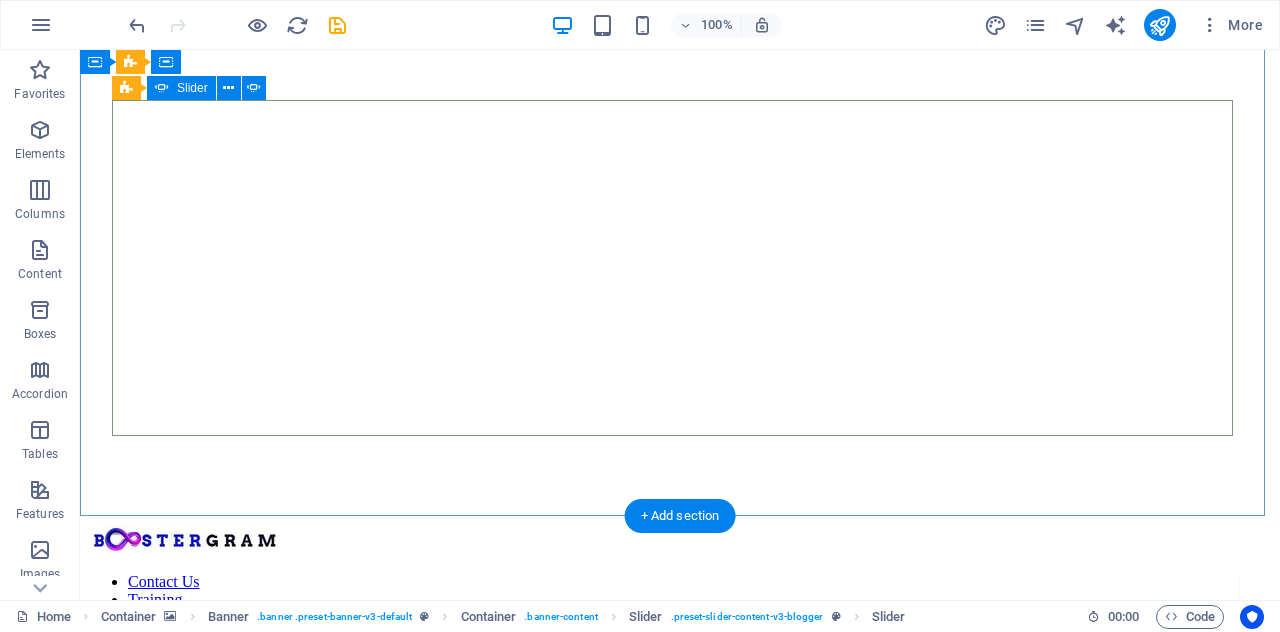 click on "2" at bounding box center (139, 7854) 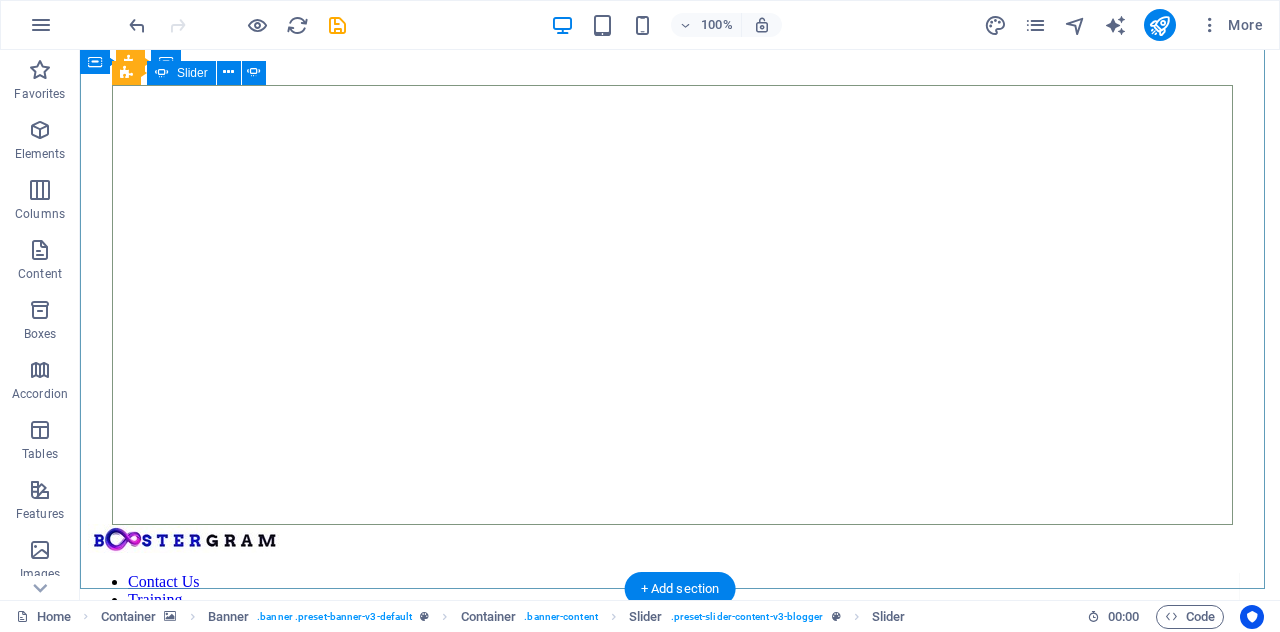 click on "1" at bounding box center [139, 7937] 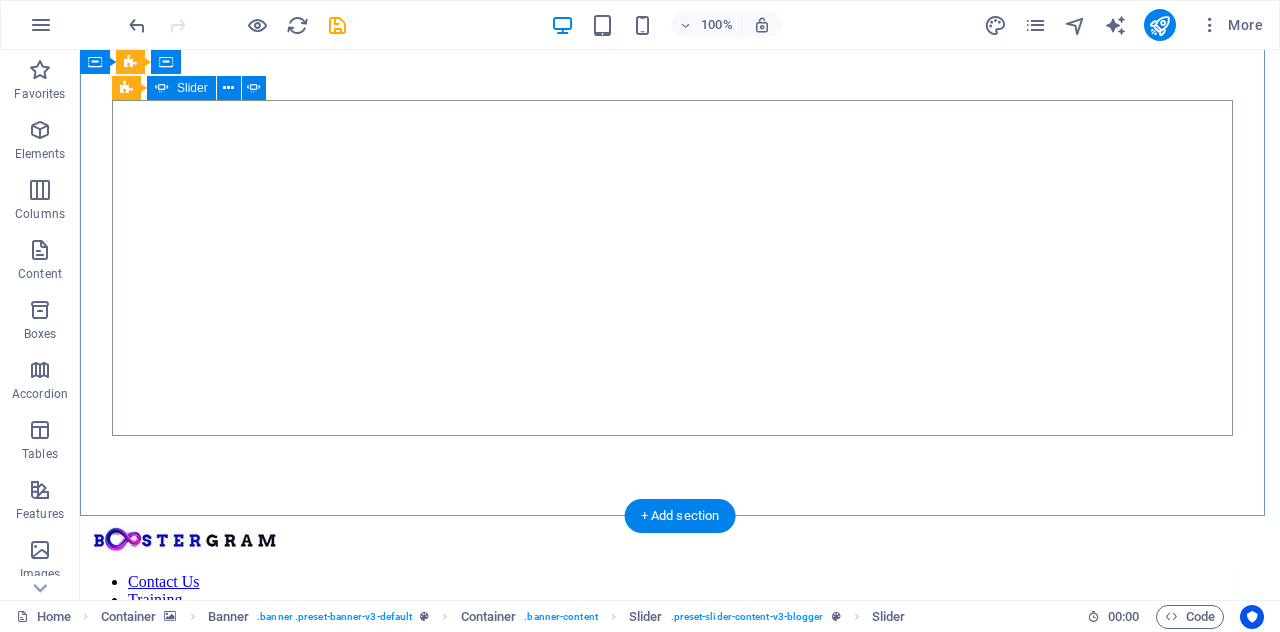 click on "2" at bounding box center (139, 7854) 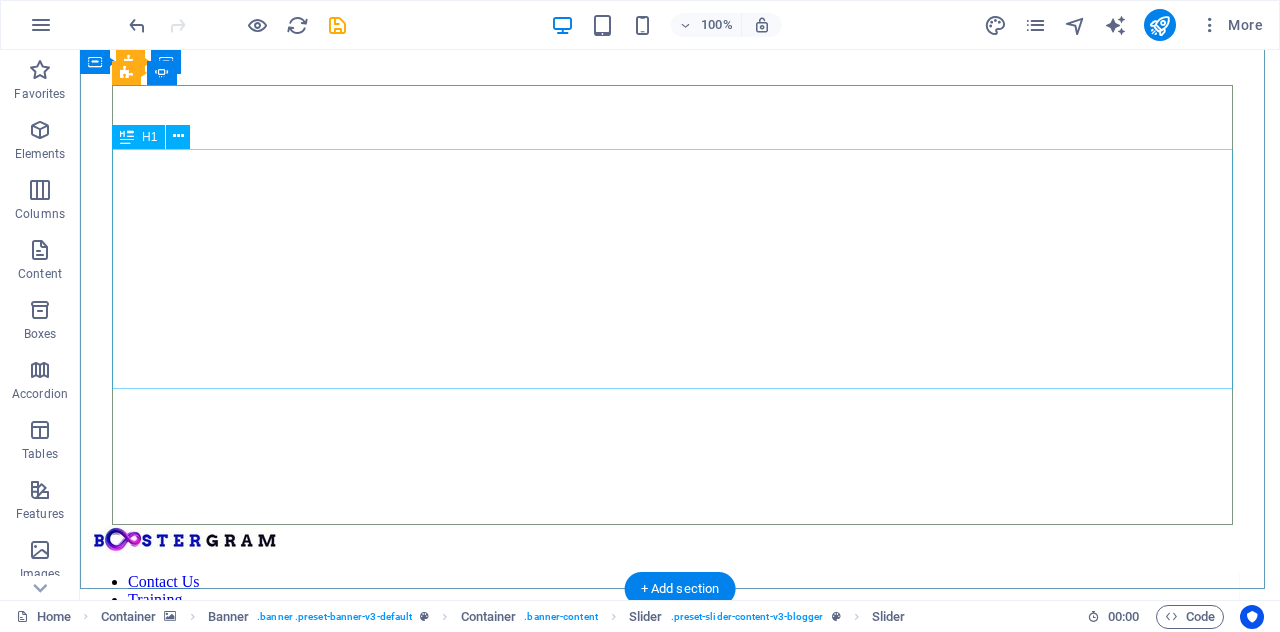 click on "Sell now with Fast sales Website" at bounding box center (-1594, 8155) 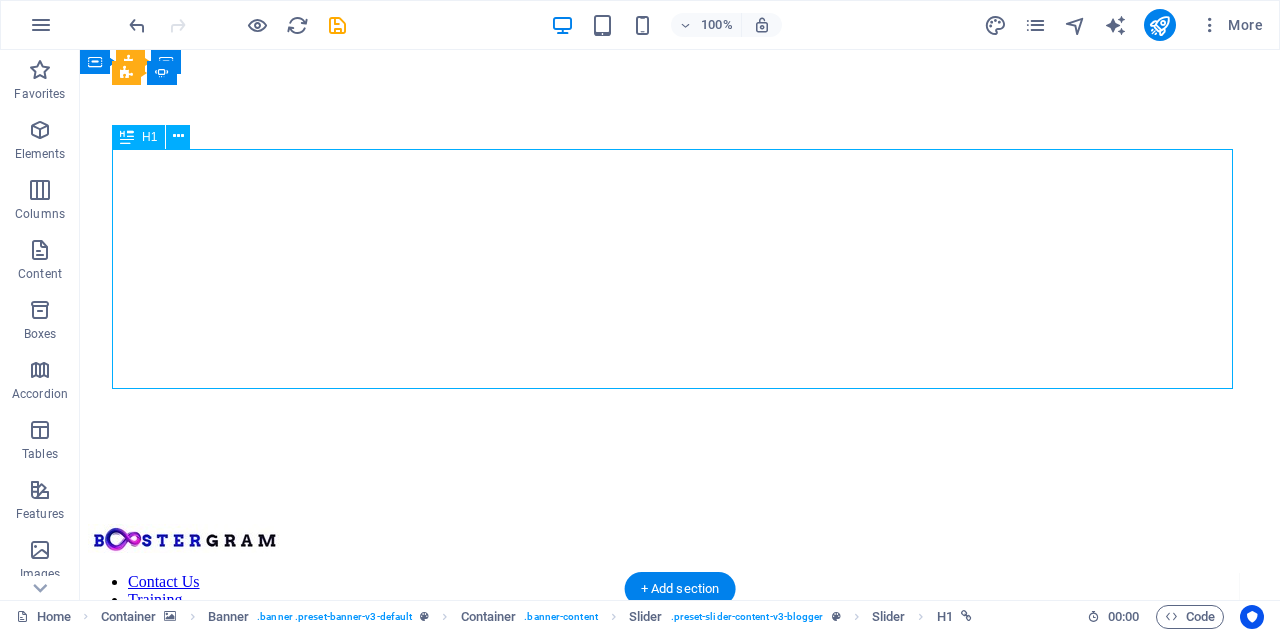 click on "Sell now with Fast sales Website" at bounding box center [-1594, 8155] 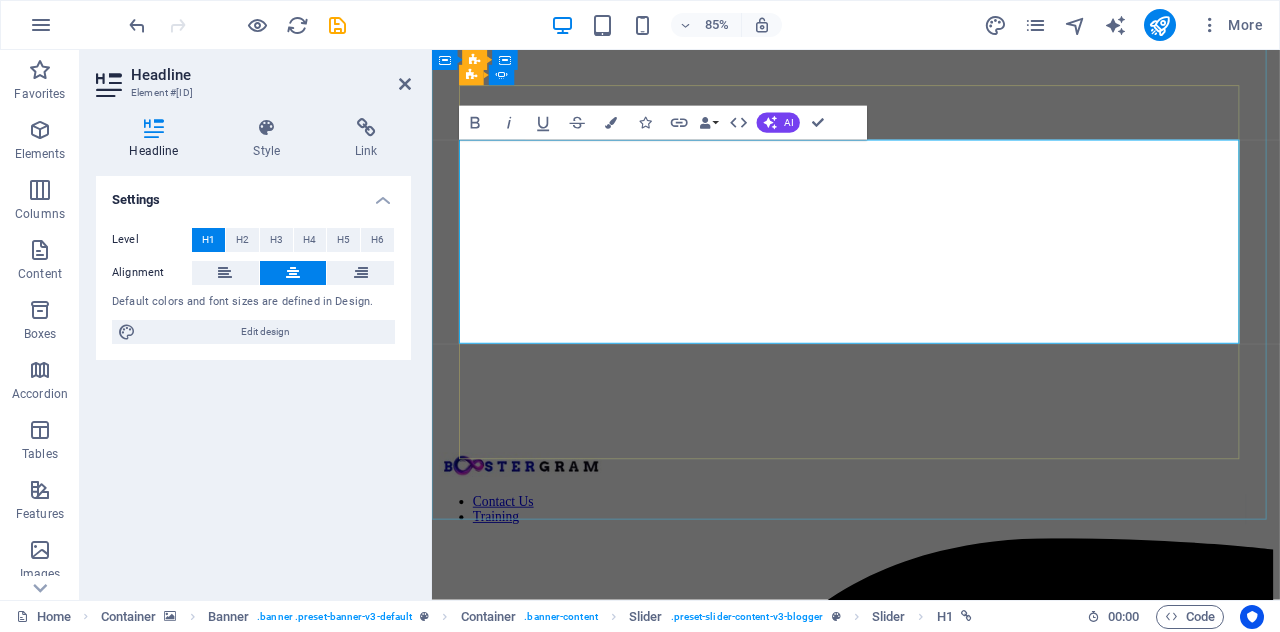 click on "Sell now with Fast sales Website" at bounding box center [-937, 7005] 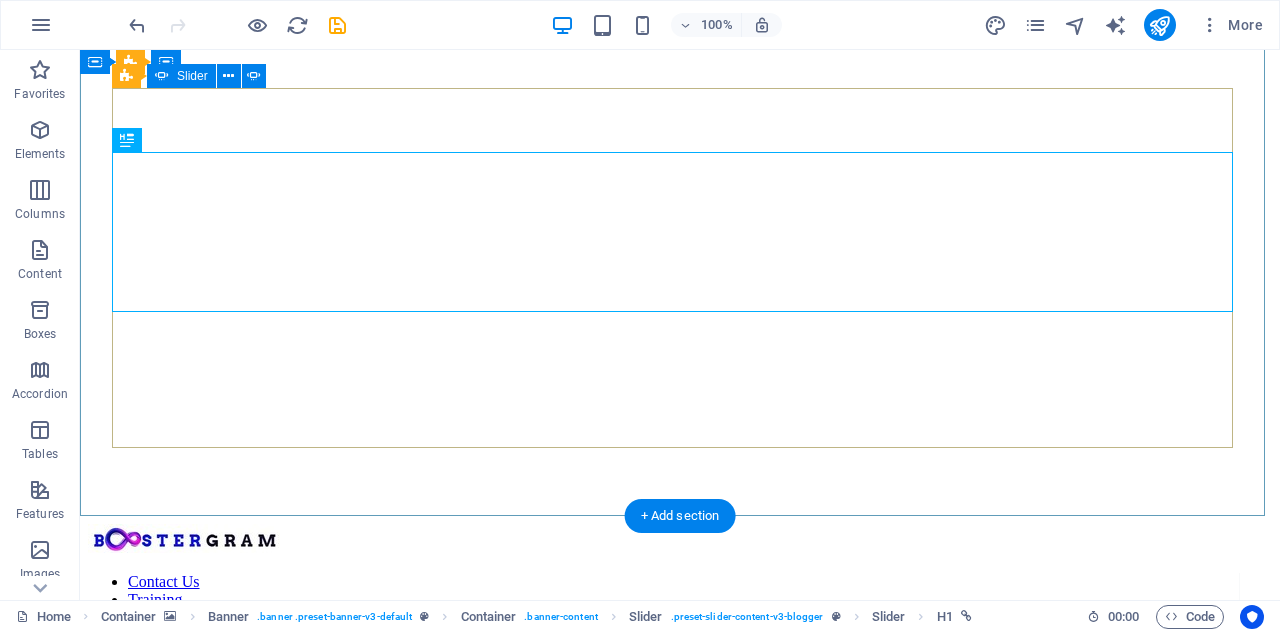 click on "1" at bounding box center (139, 7857) 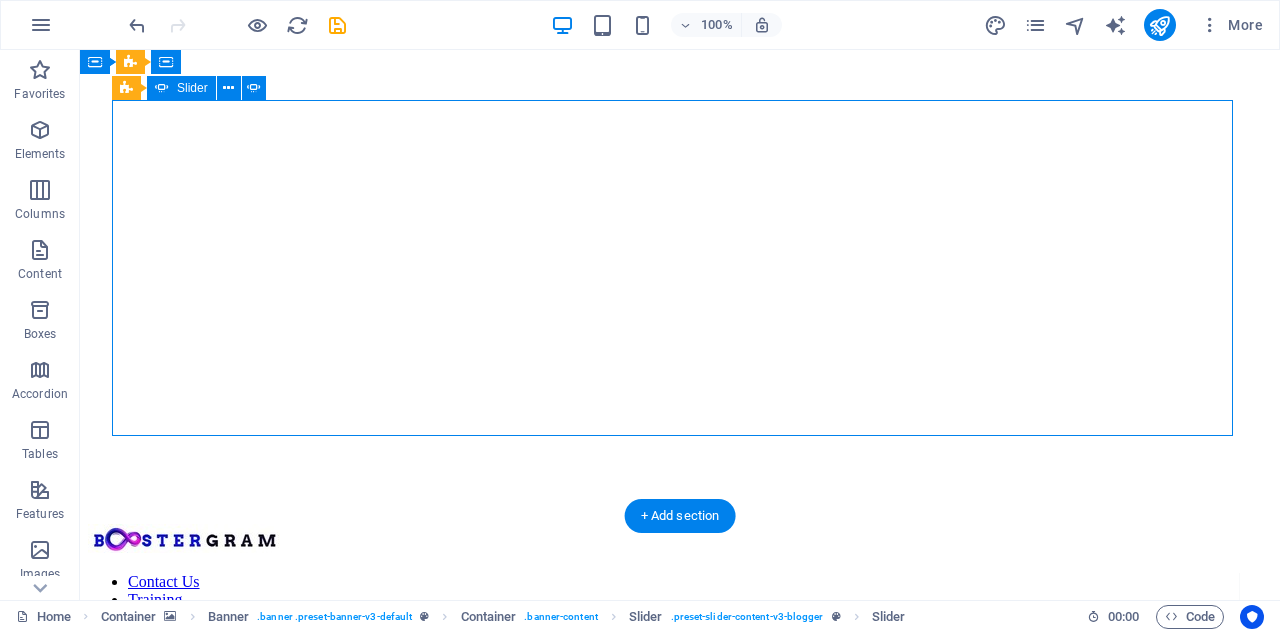 click on "2" at bounding box center [139, 7854] 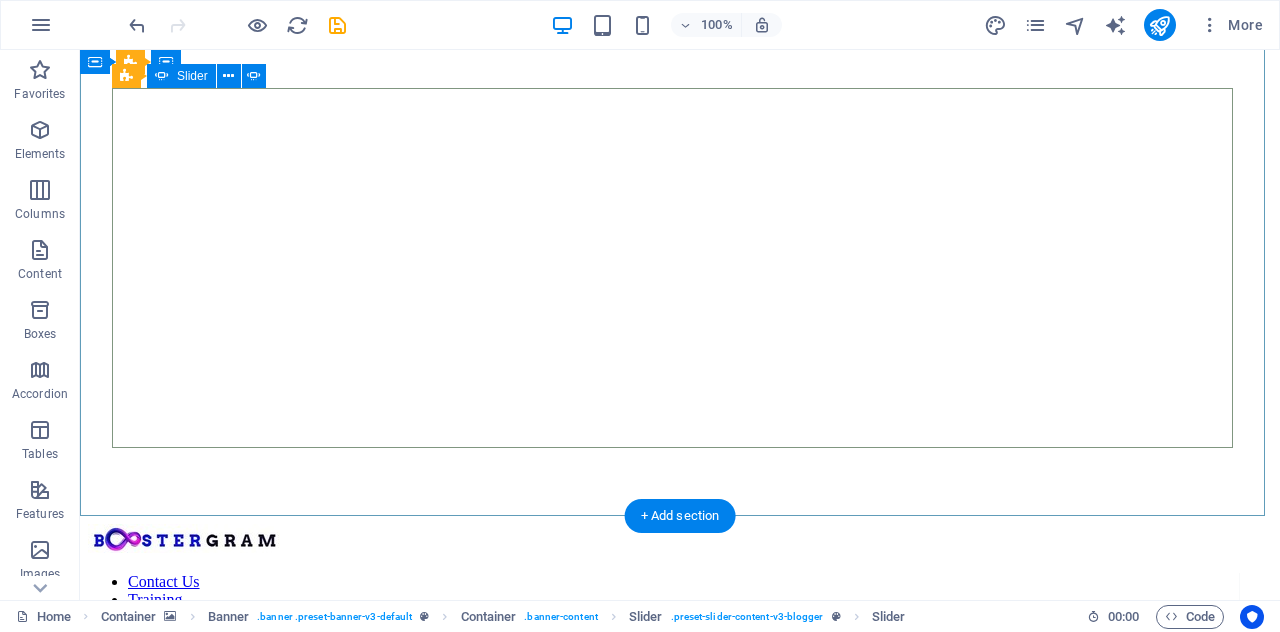 click on "3" at bounding box center (700, 7899) 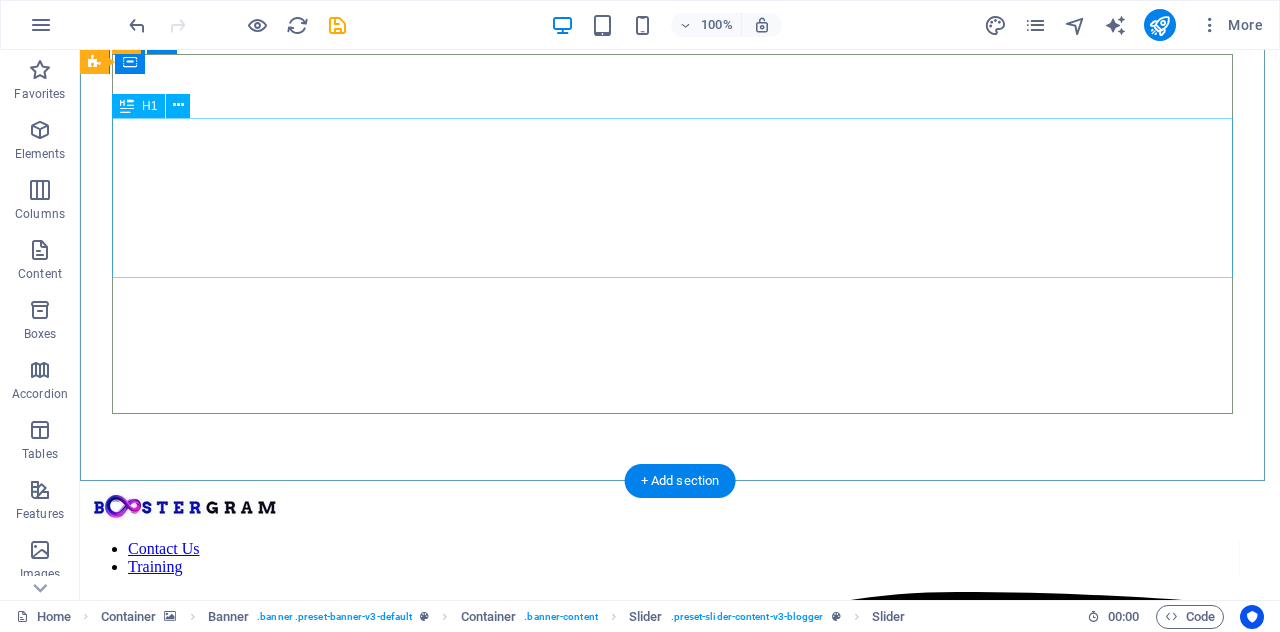 scroll, scrollTop: 133, scrollLeft: 0, axis: vertical 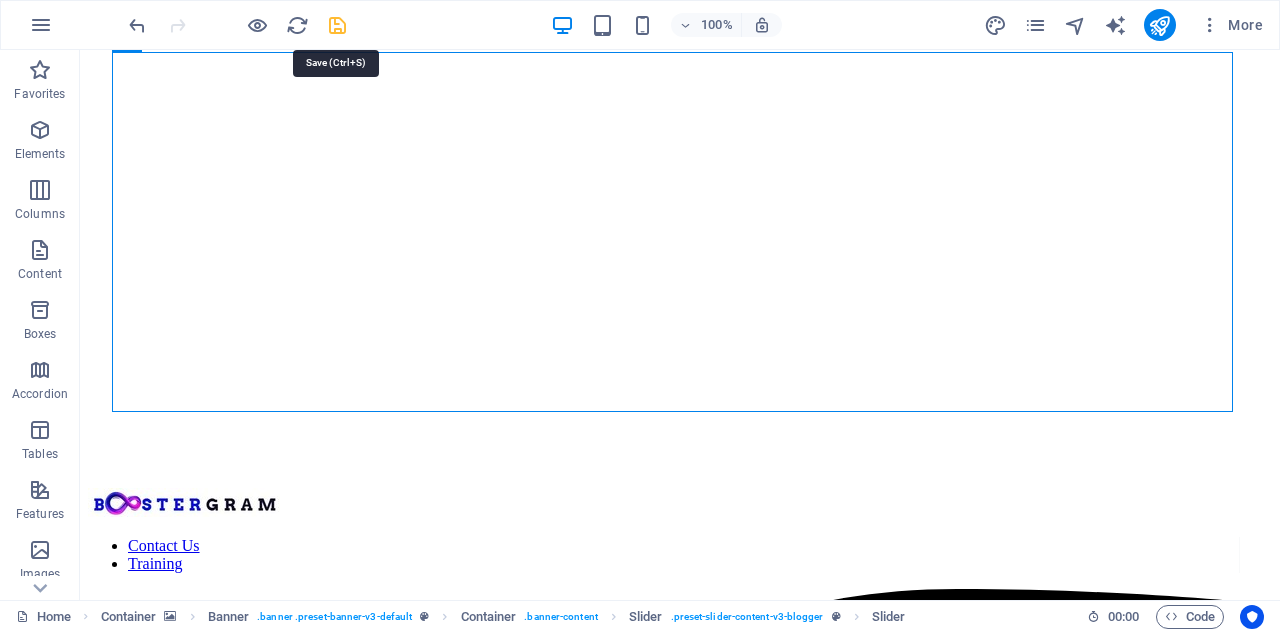 click at bounding box center [337, 25] 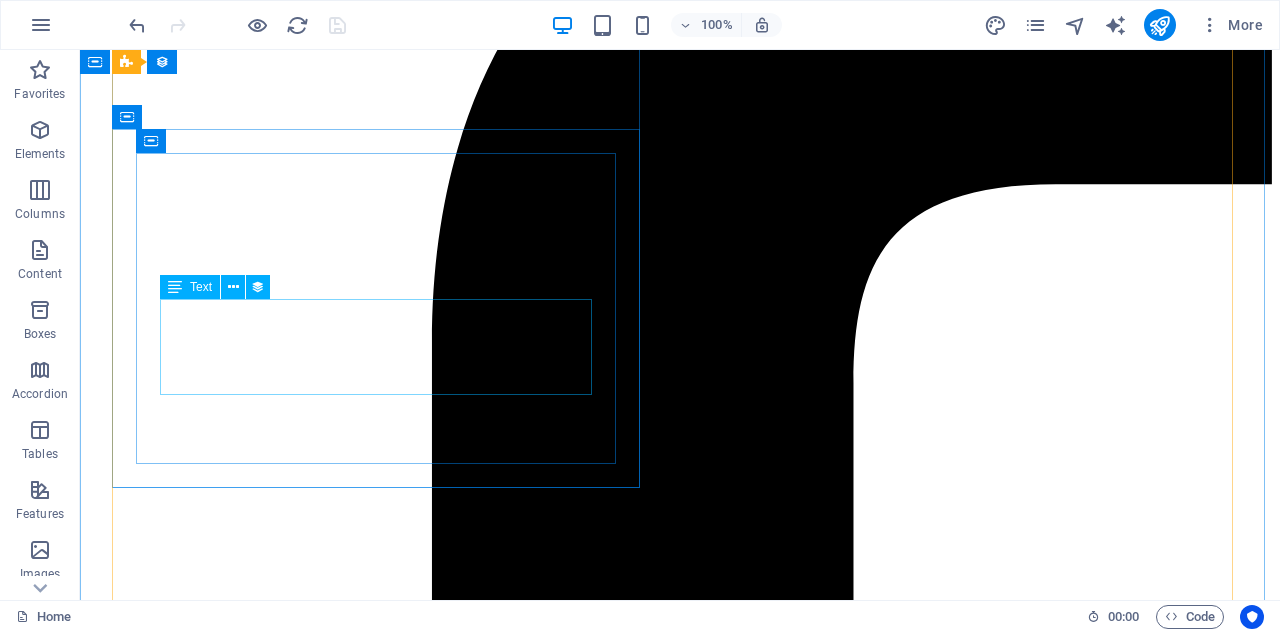 scroll, scrollTop: 932, scrollLeft: 0, axis: vertical 